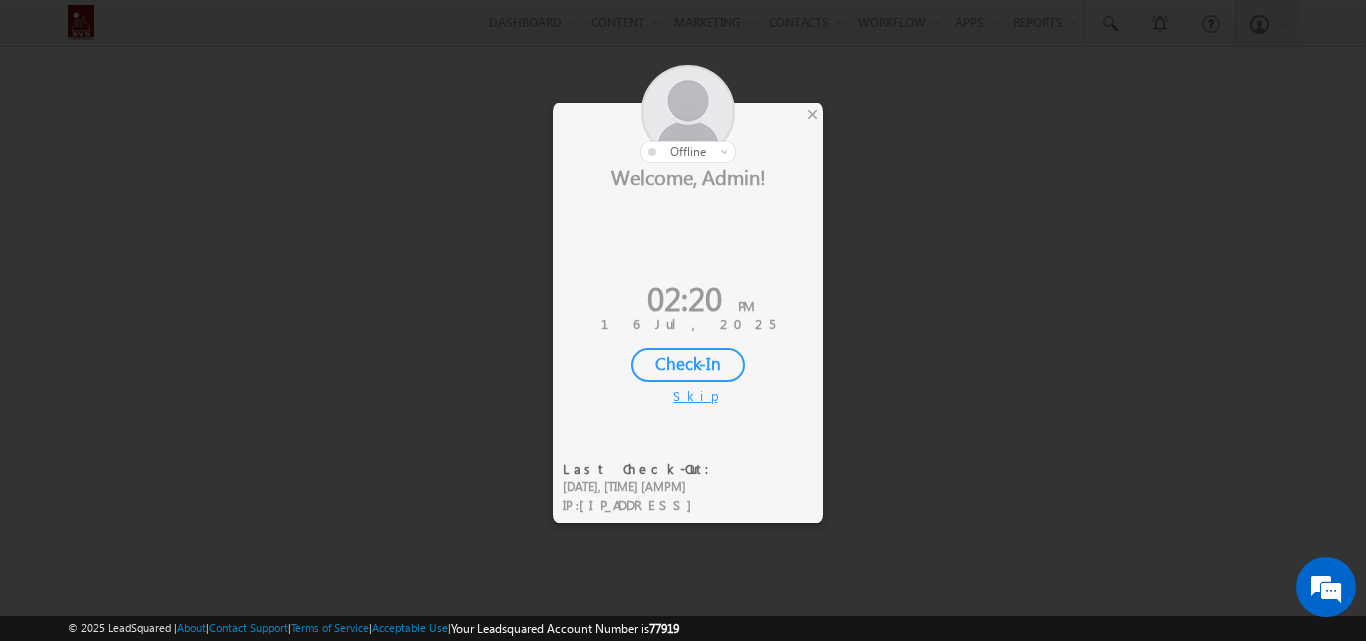 scroll, scrollTop: 0, scrollLeft: 0, axis: both 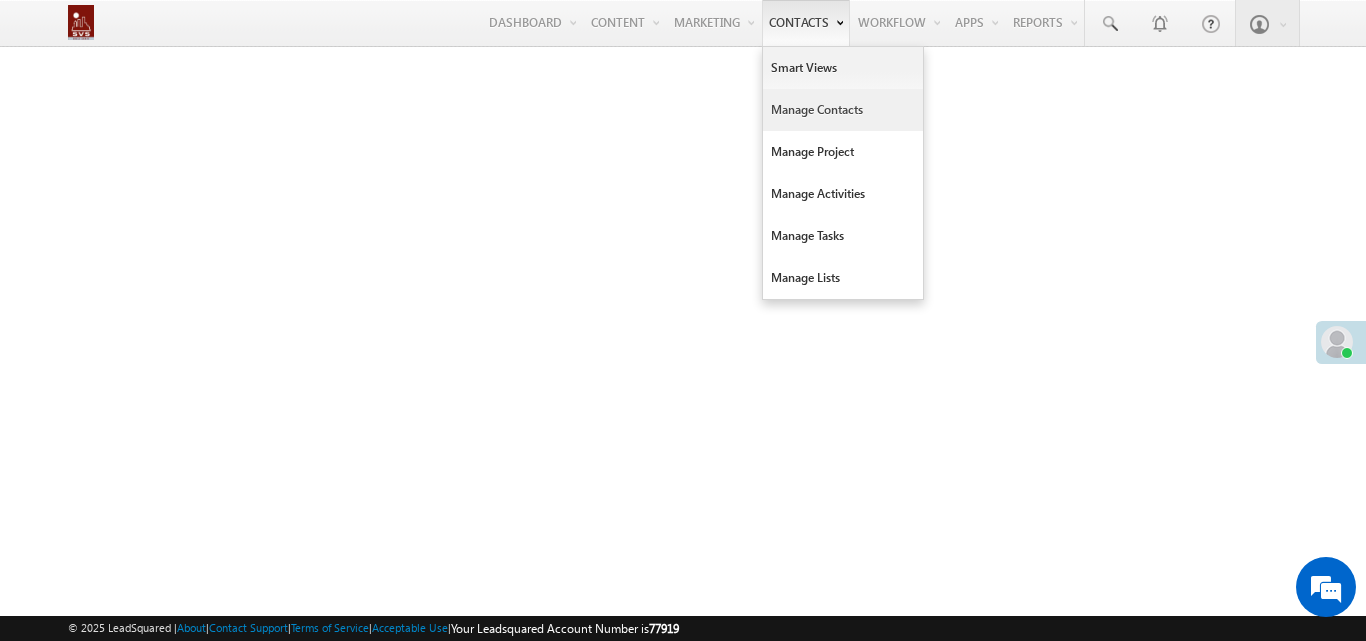 click on "Manage Contacts" at bounding box center (843, 110) 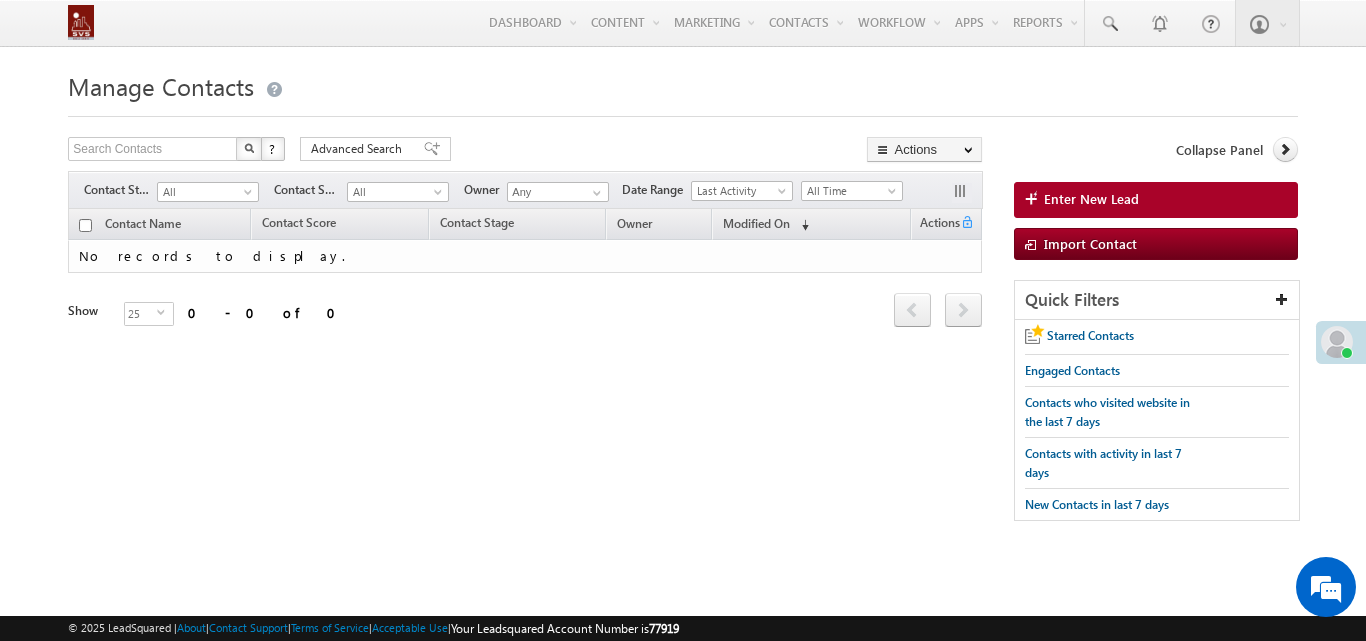 scroll, scrollTop: 0, scrollLeft: 0, axis: both 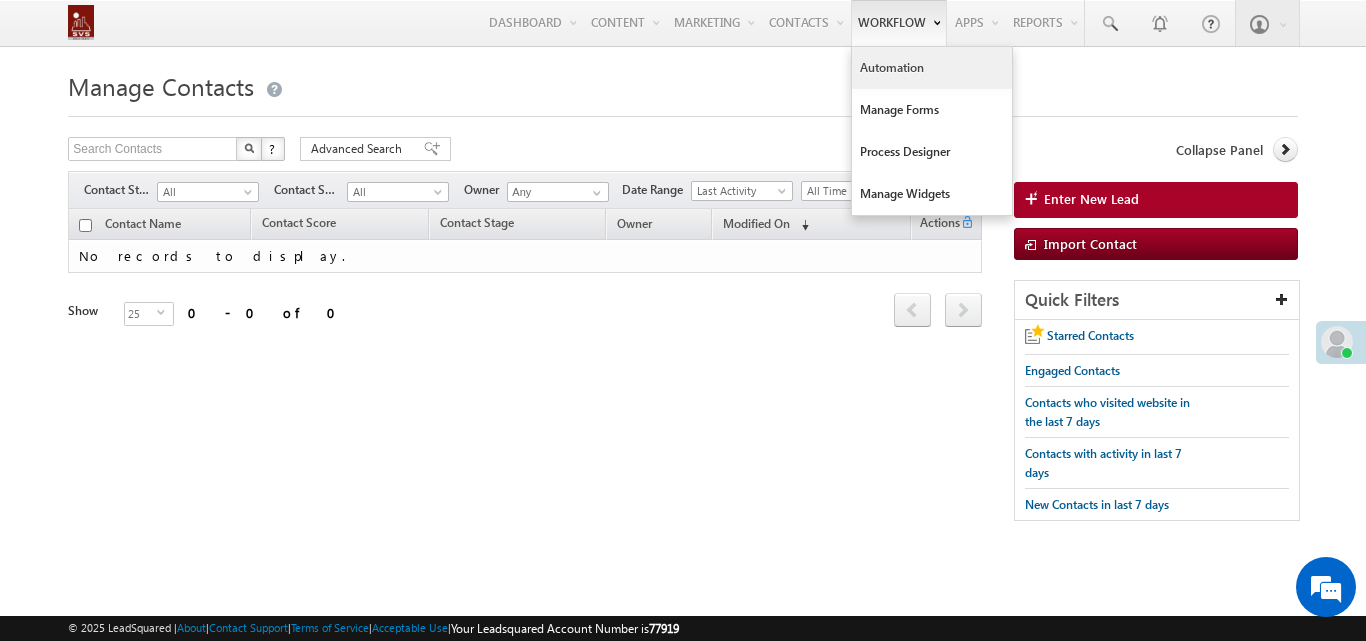 click on "Automation" at bounding box center [932, 68] 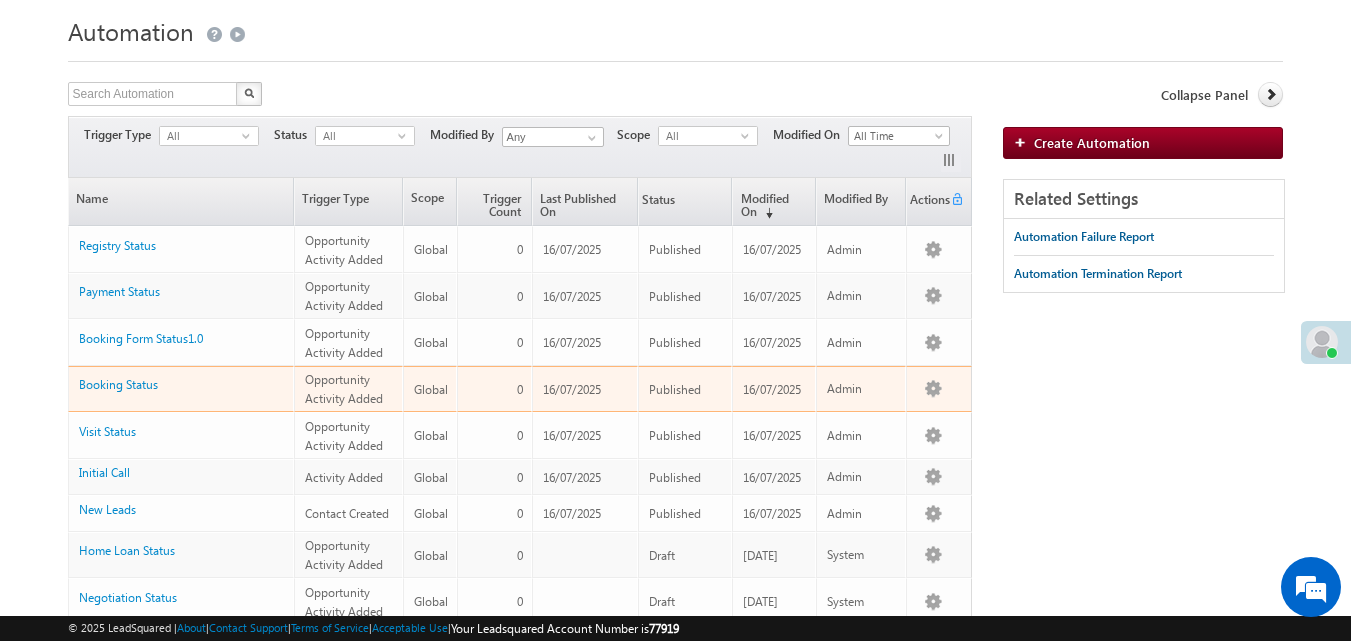 scroll, scrollTop: 0, scrollLeft: 0, axis: both 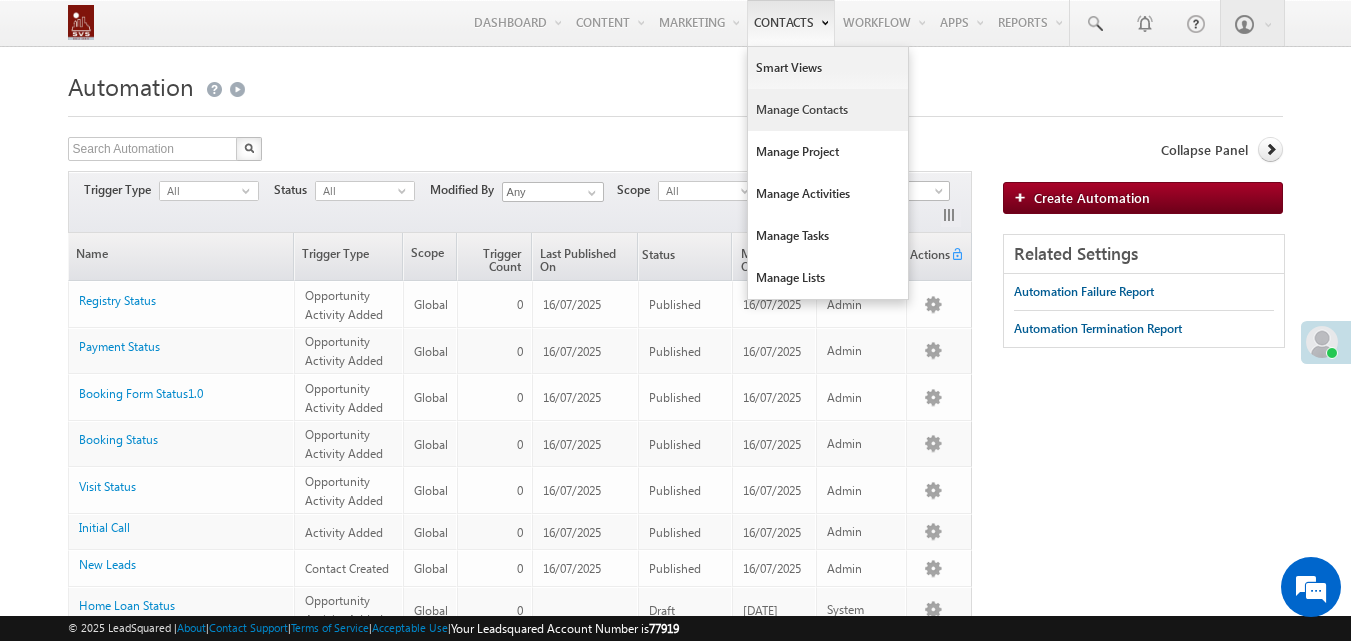 click on "Manage Contacts" at bounding box center [828, 110] 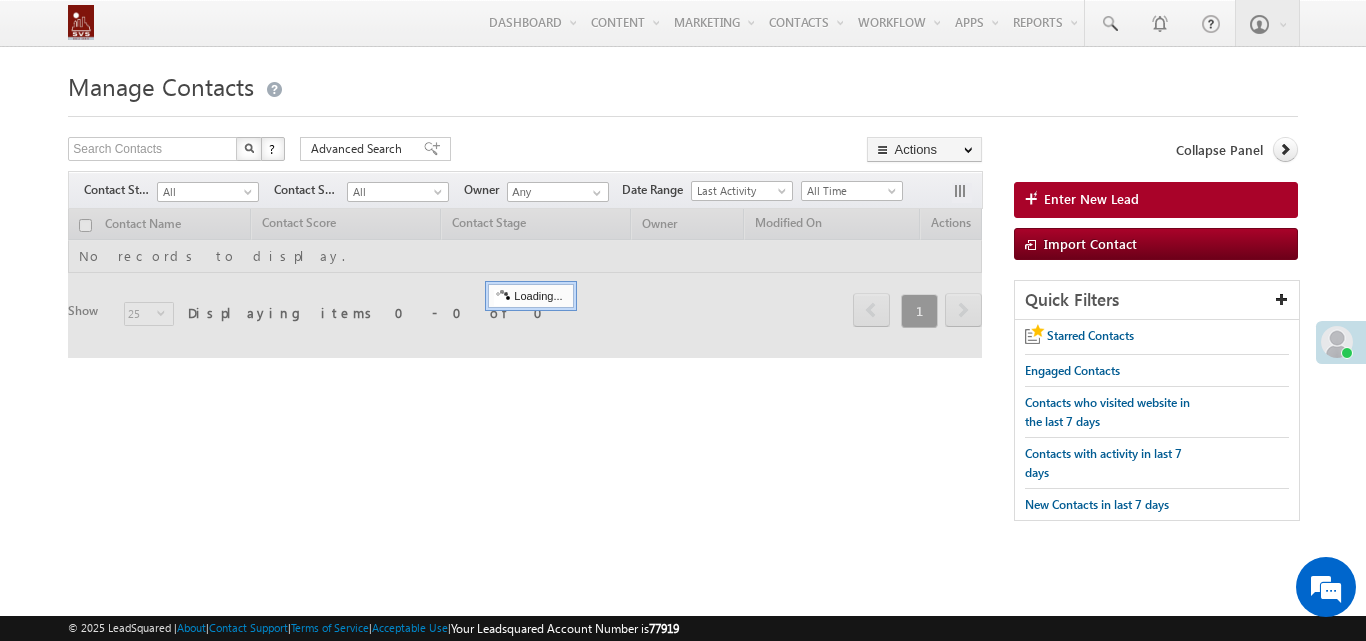 scroll, scrollTop: 0, scrollLeft: 0, axis: both 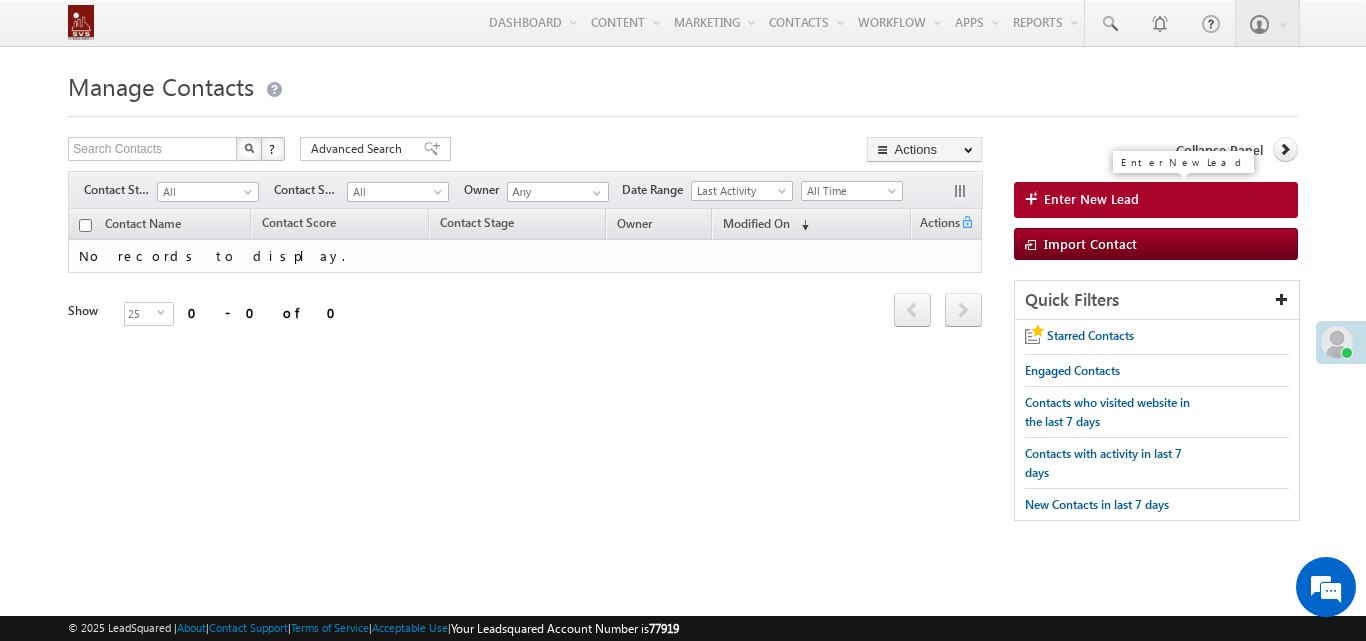 click on "Enter New Lead" at bounding box center (1156, 200) 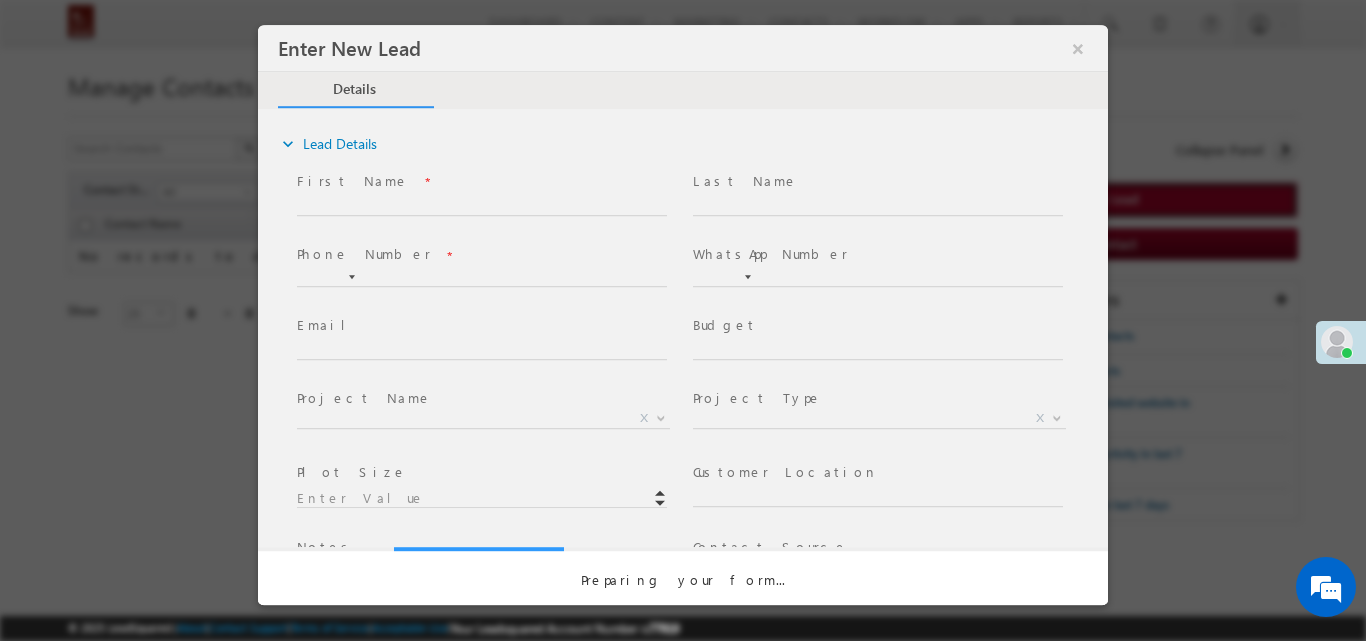 scroll, scrollTop: 0, scrollLeft: 0, axis: both 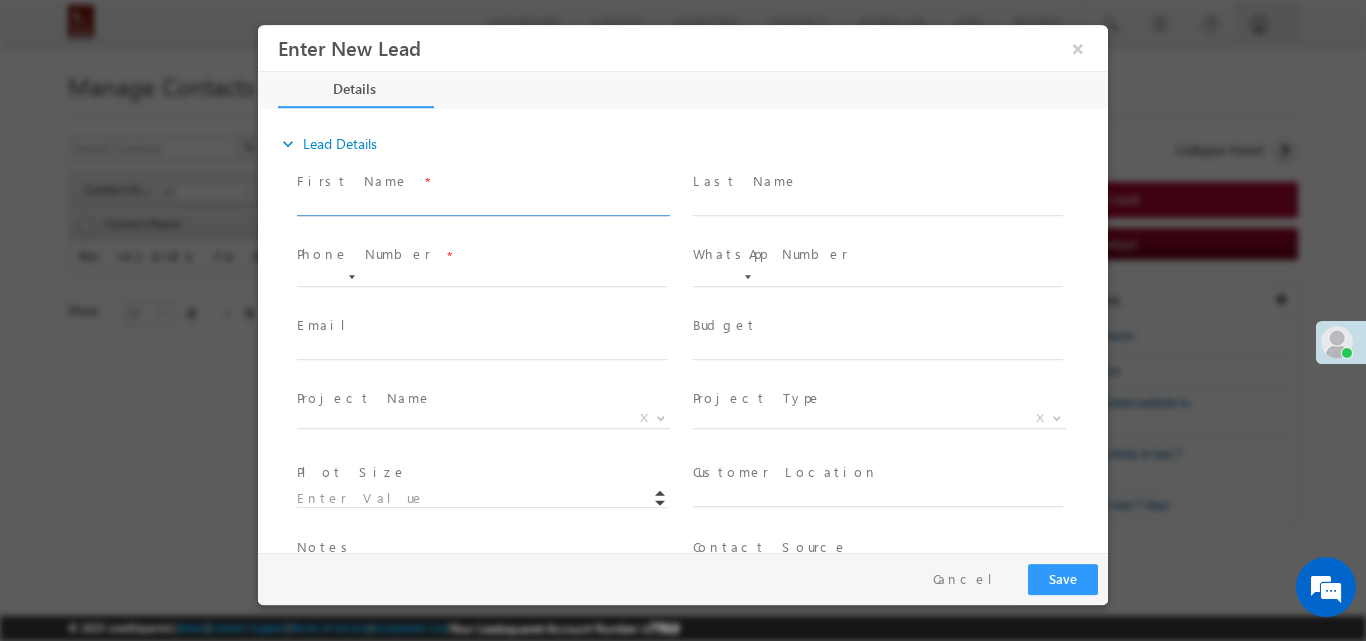 click at bounding box center [482, 205] 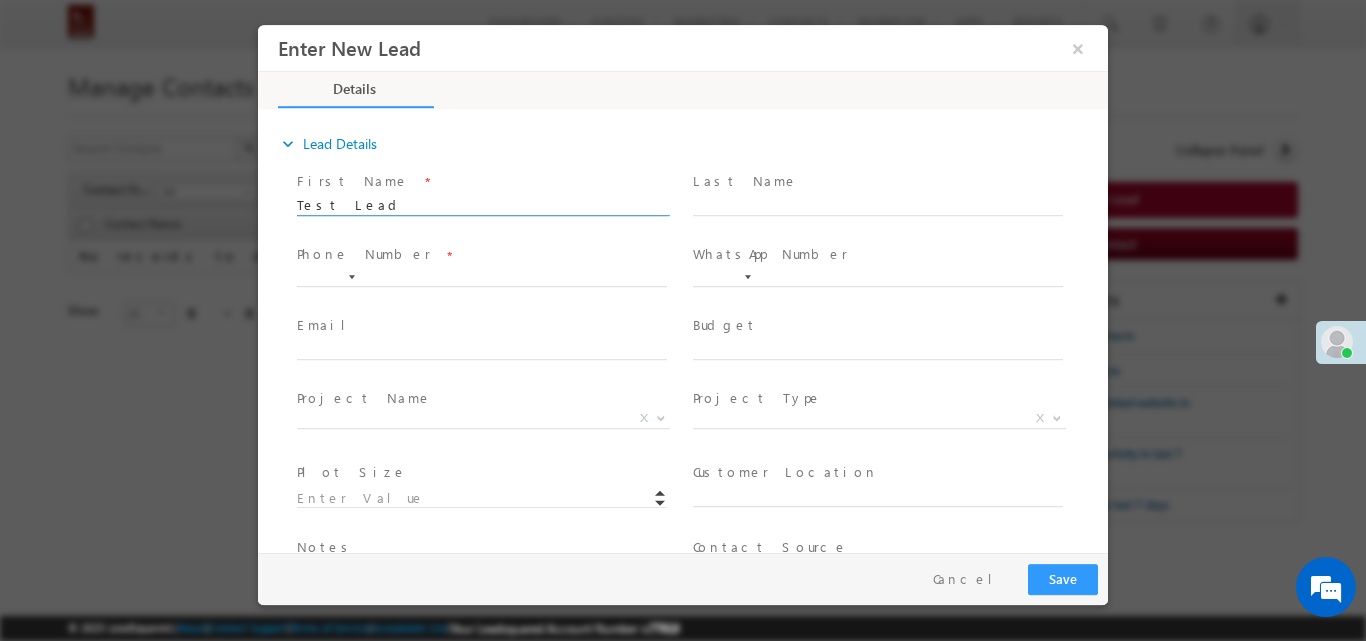 scroll, scrollTop: 0, scrollLeft: 0, axis: both 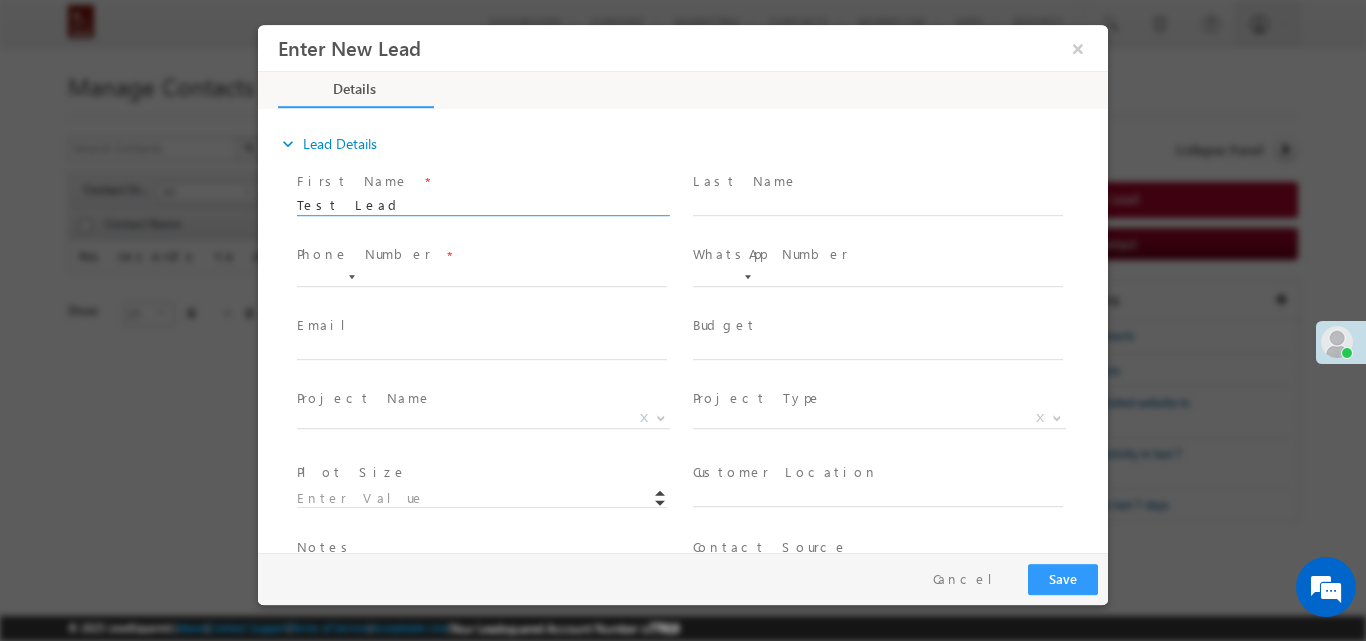 type on "Test Lead" 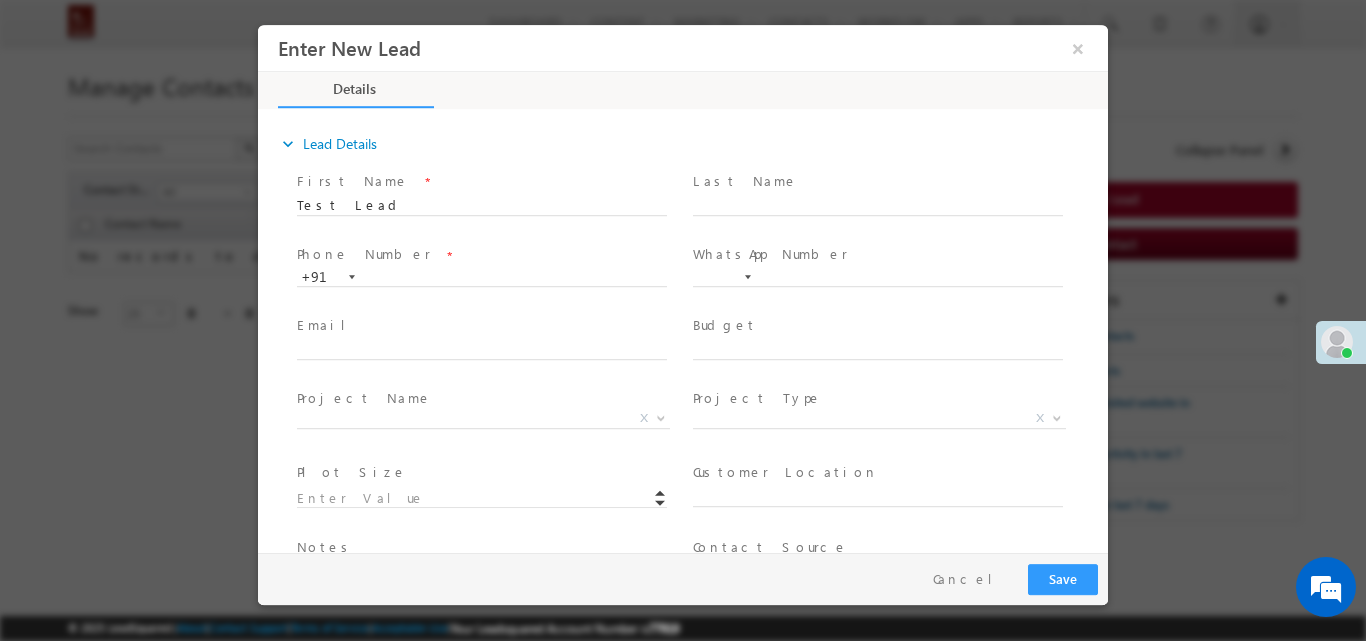 type on "+91" 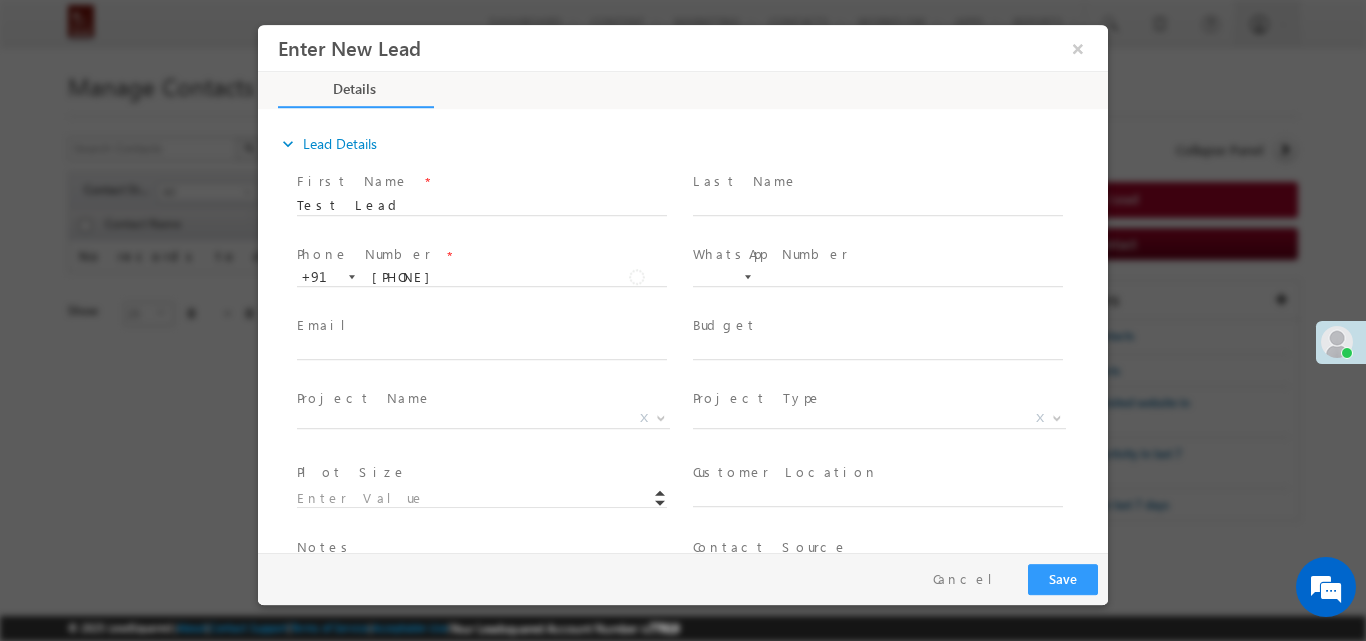 drag, startPoint x: 315, startPoint y: 278, endPoint x: 573, endPoint y: 336, distance: 264.43903 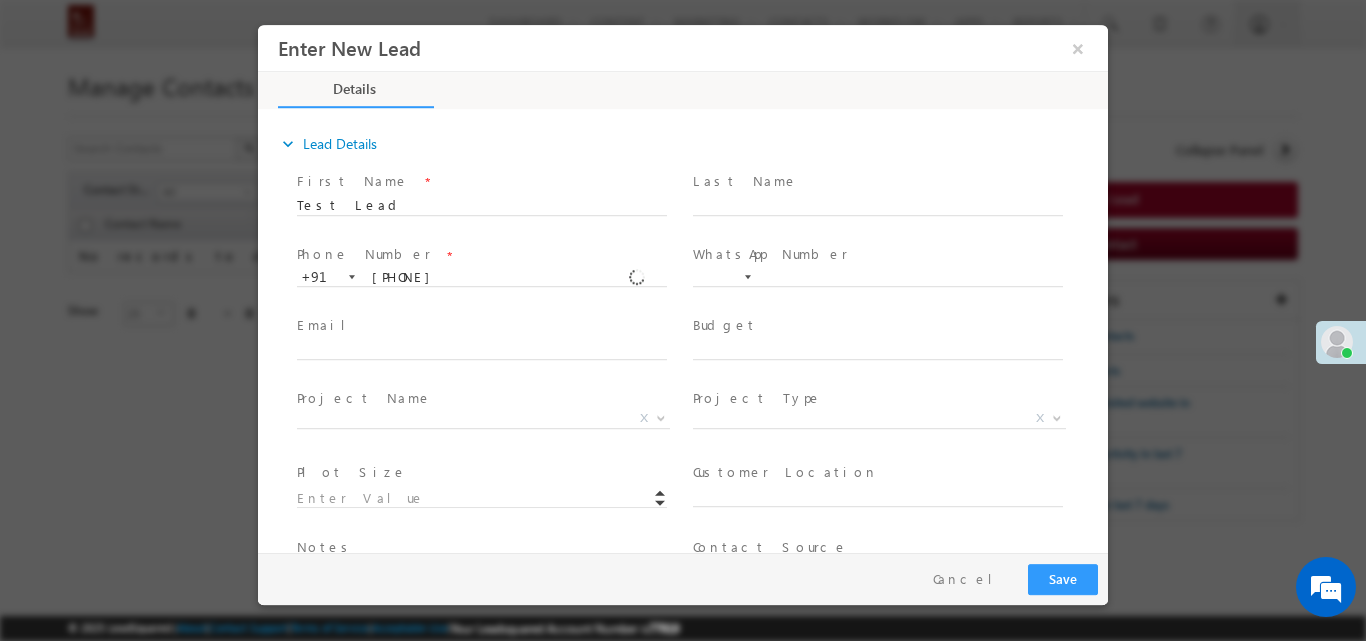 click on "First Name
*
Test Lead
Last Name
*
Phone Number
*
+91-8130102905 8130102905 +91" at bounding box center (693, 440) 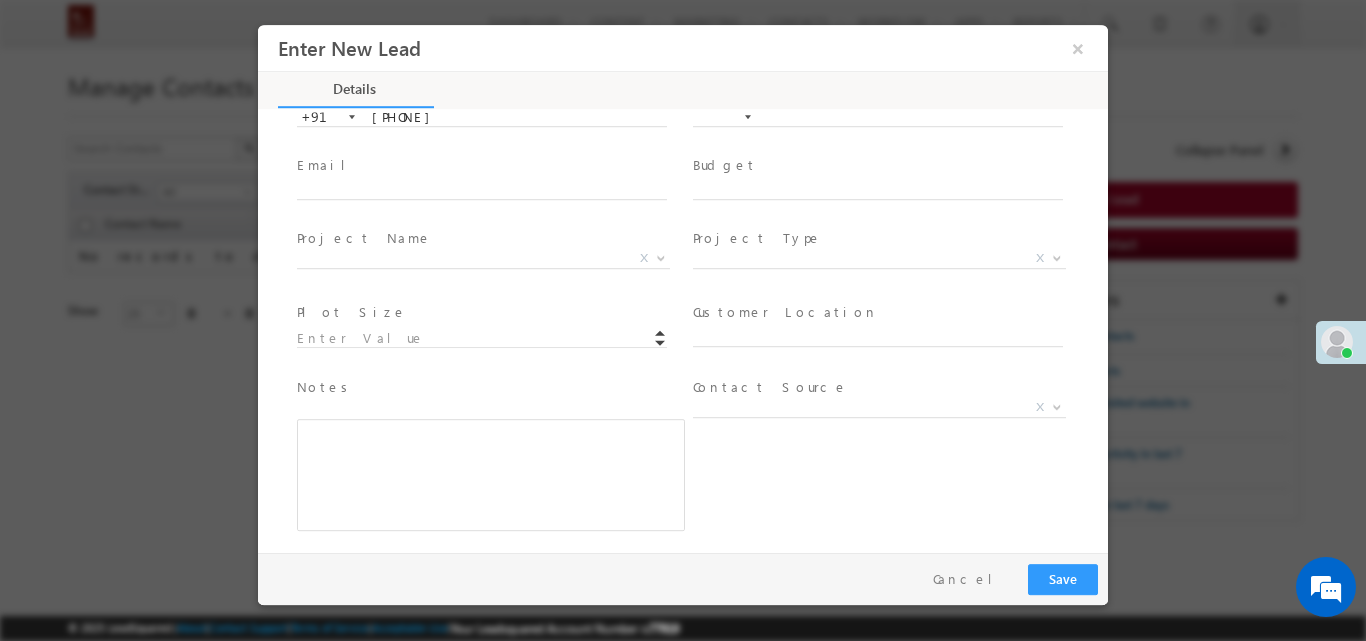 scroll, scrollTop: 170, scrollLeft: 0, axis: vertical 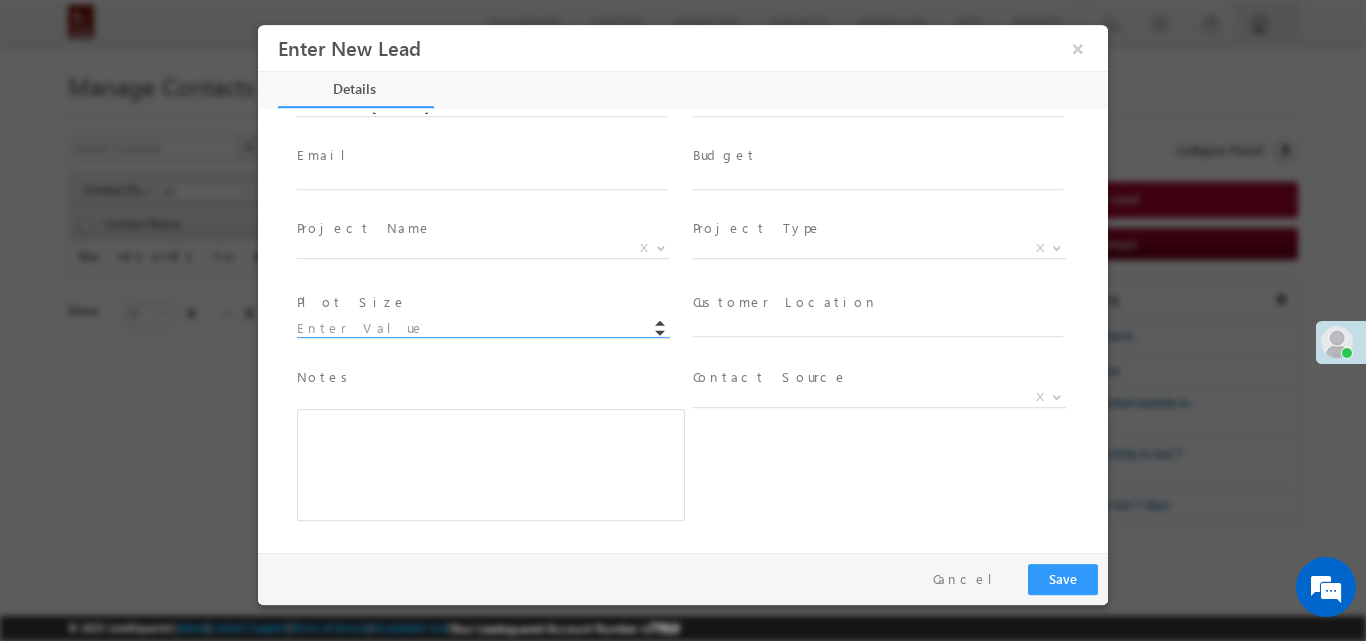 click on "Plot Size
*" at bounding box center (491, 314) 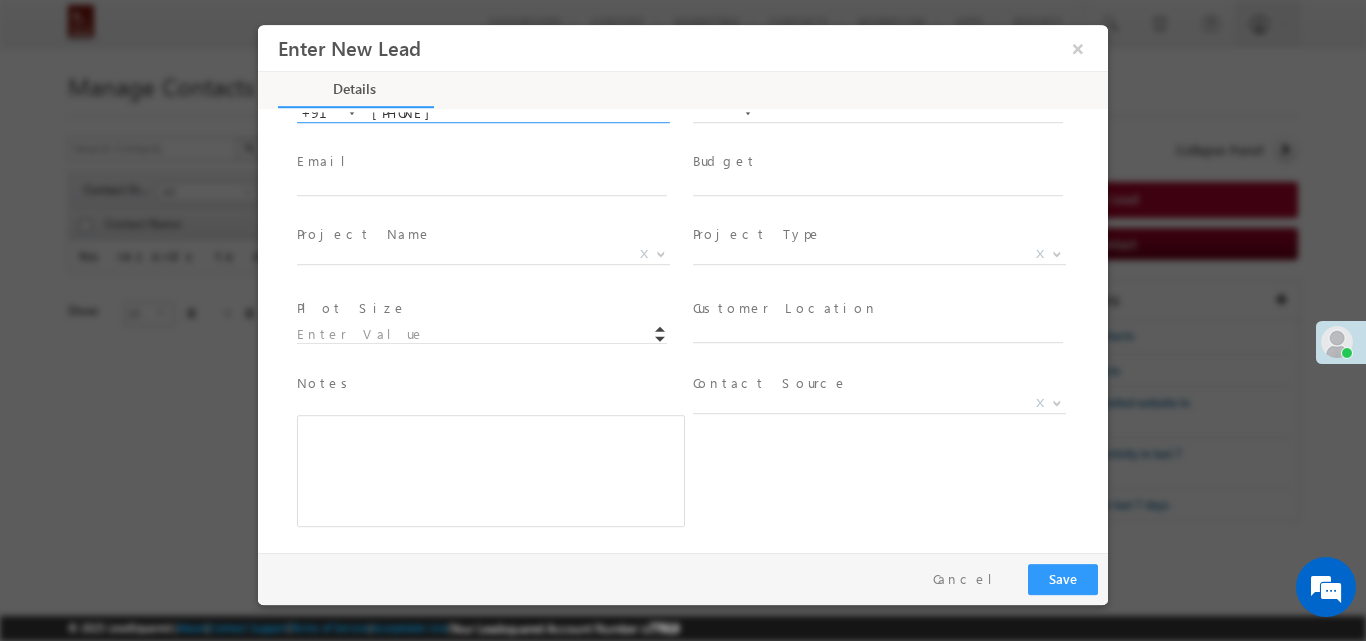 scroll, scrollTop: 170, scrollLeft: 0, axis: vertical 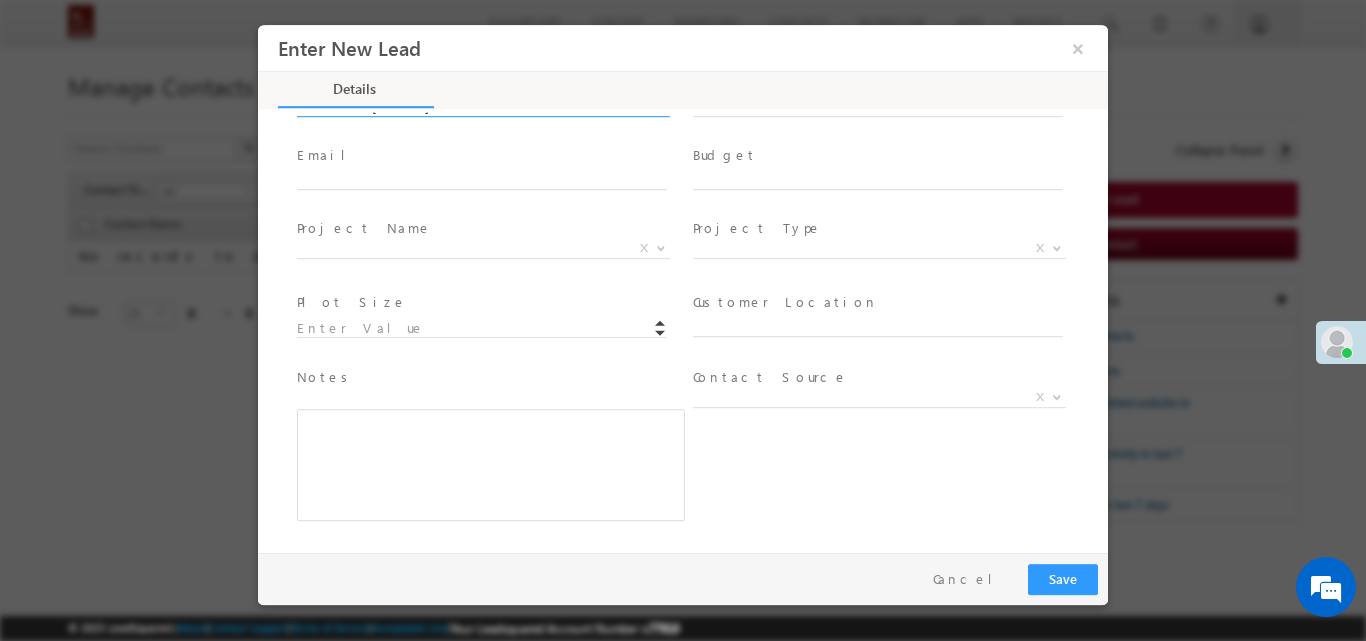 type on "8130102906" 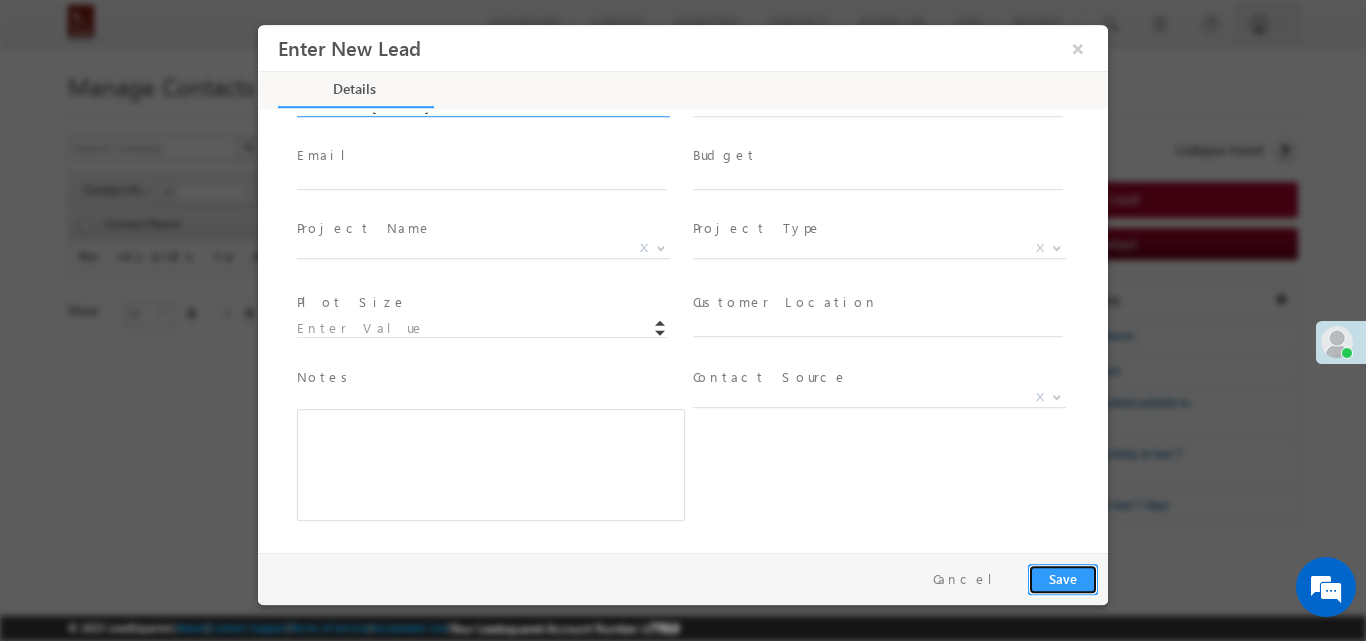 click on "Save" at bounding box center [1063, 578] 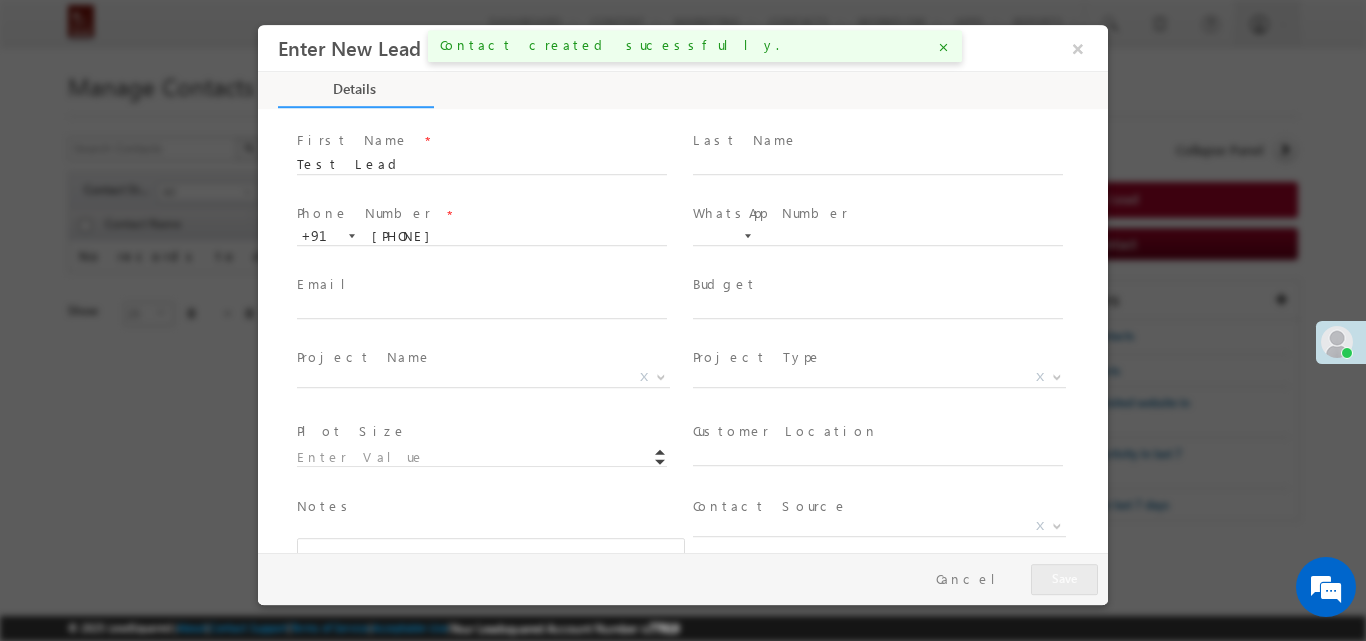 scroll, scrollTop: 0, scrollLeft: 0, axis: both 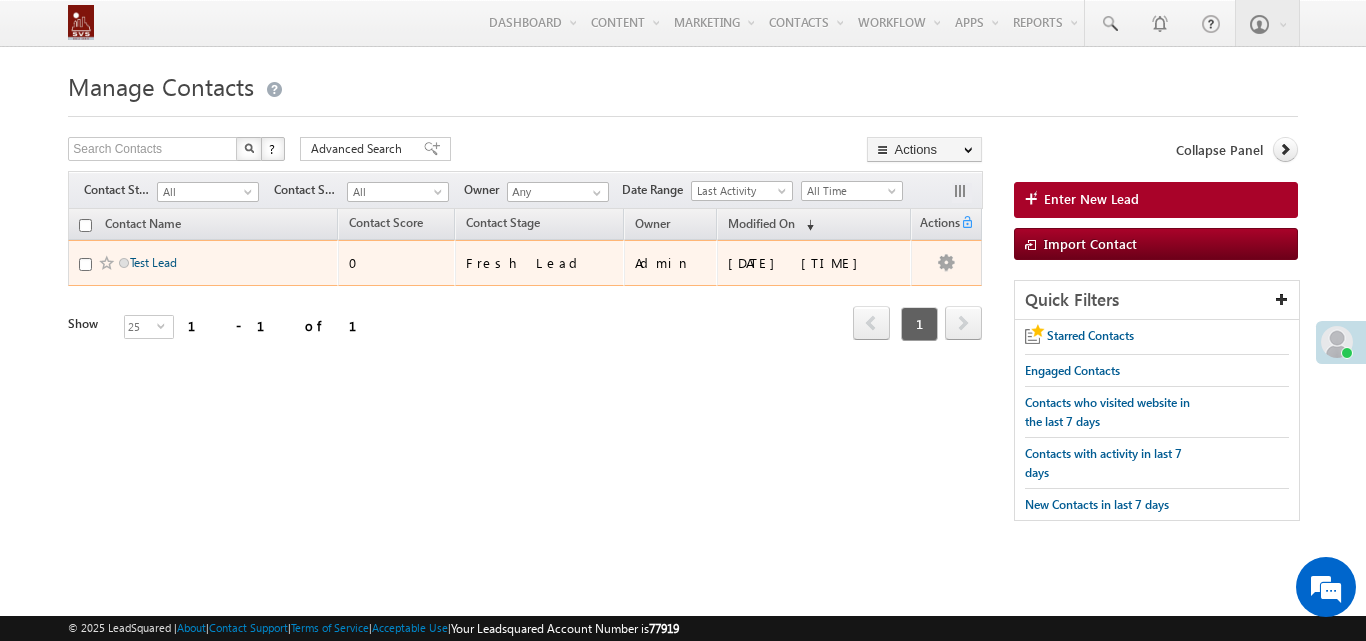 click on "Test Lead" at bounding box center (153, 262) 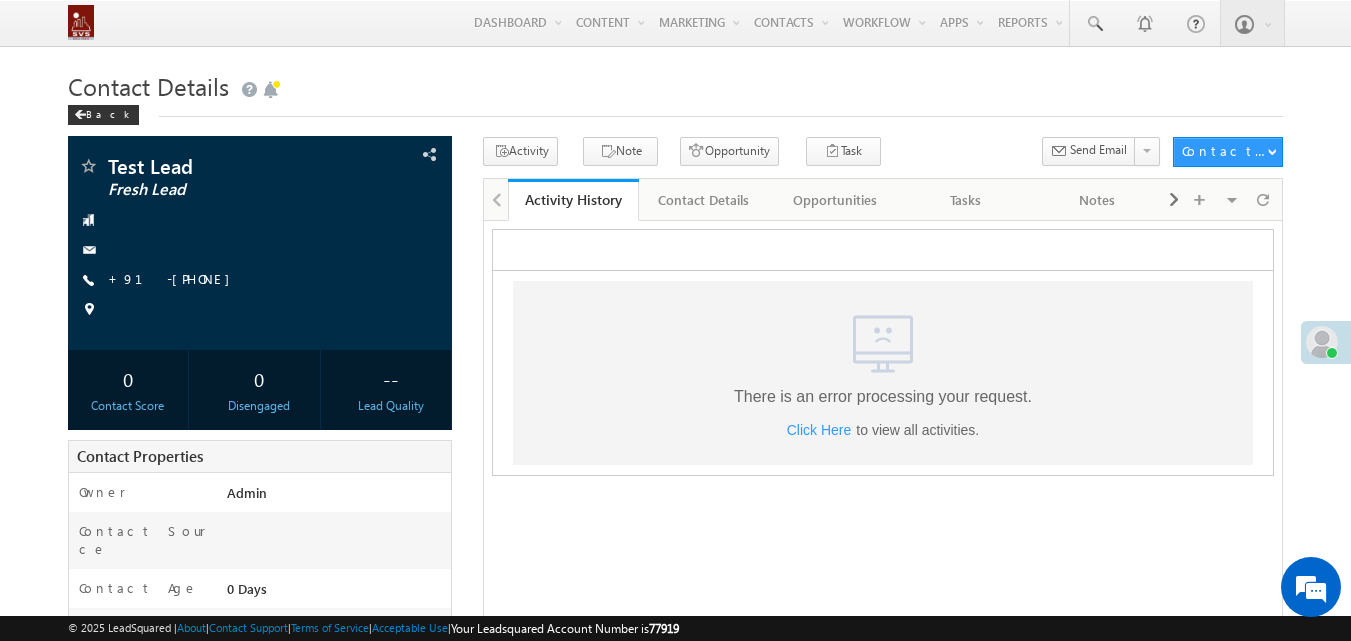 scroll, scrollTop: 0, scrollLeft: 0, axis: both 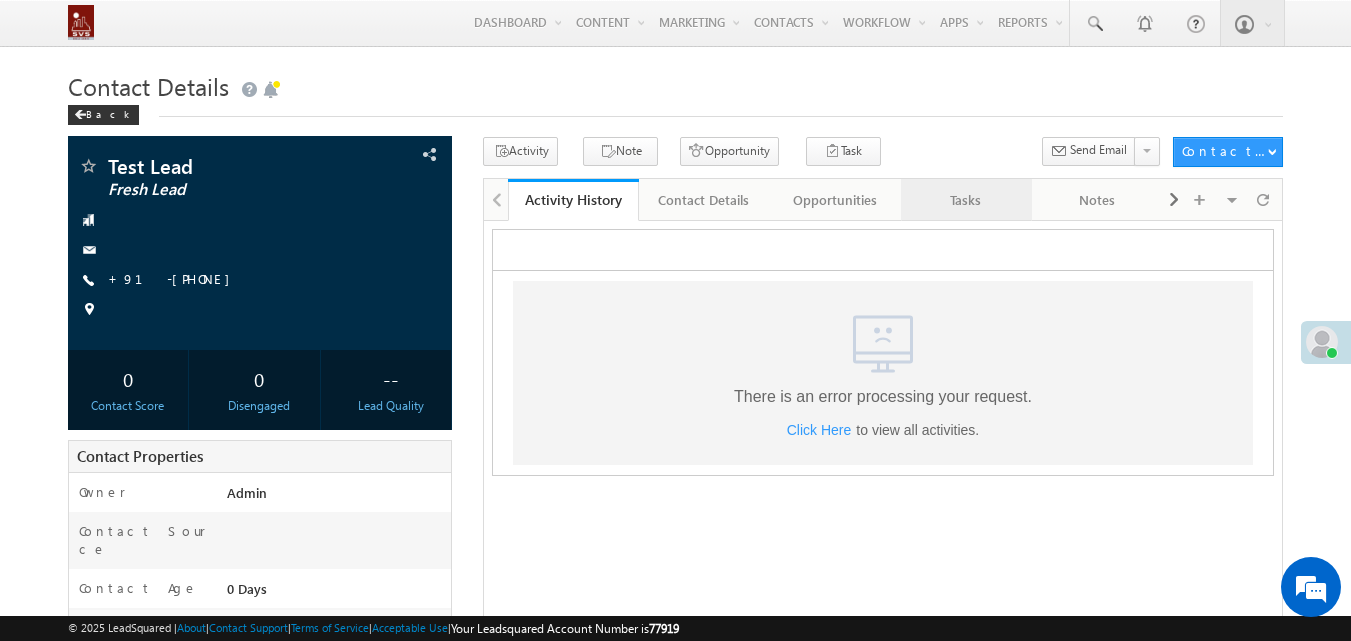 click on "Tasks" at bounding box center [965, 200] 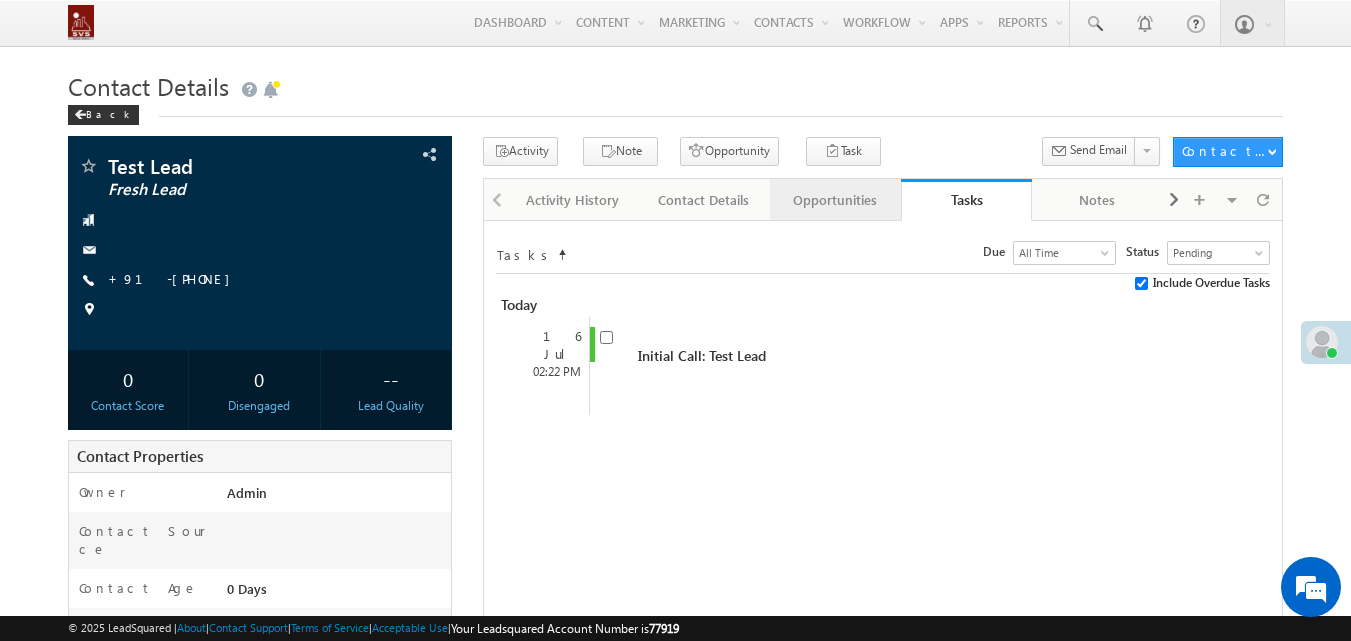 click on "Opportunities" at bounding box center [834, 200] 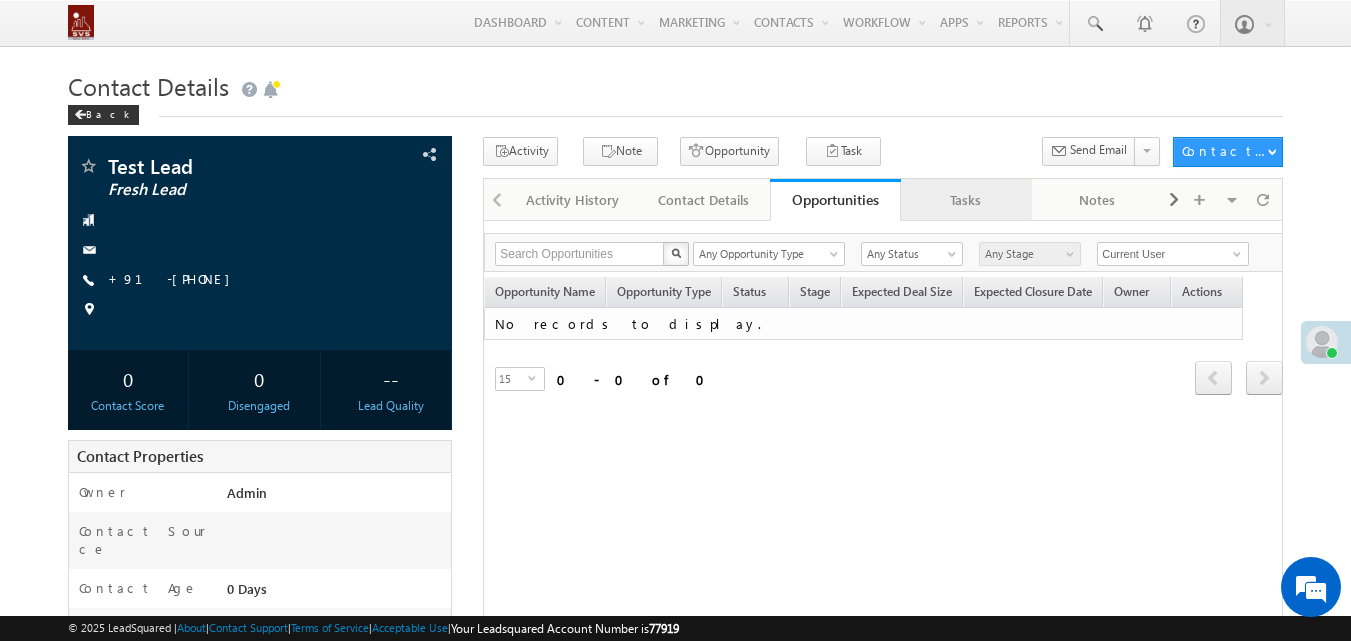 click on "Tasks" at bounding box center (965, 200) 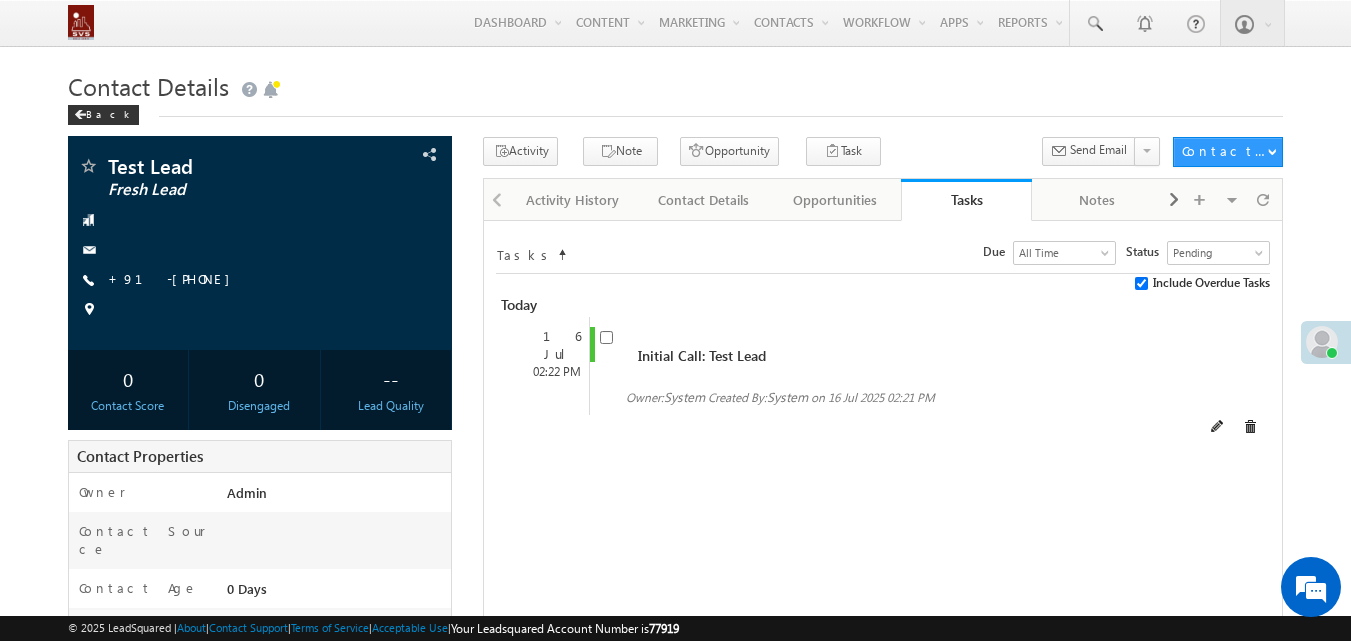scroll, scrollTop: 0, scrollLeft: 0, axis: both 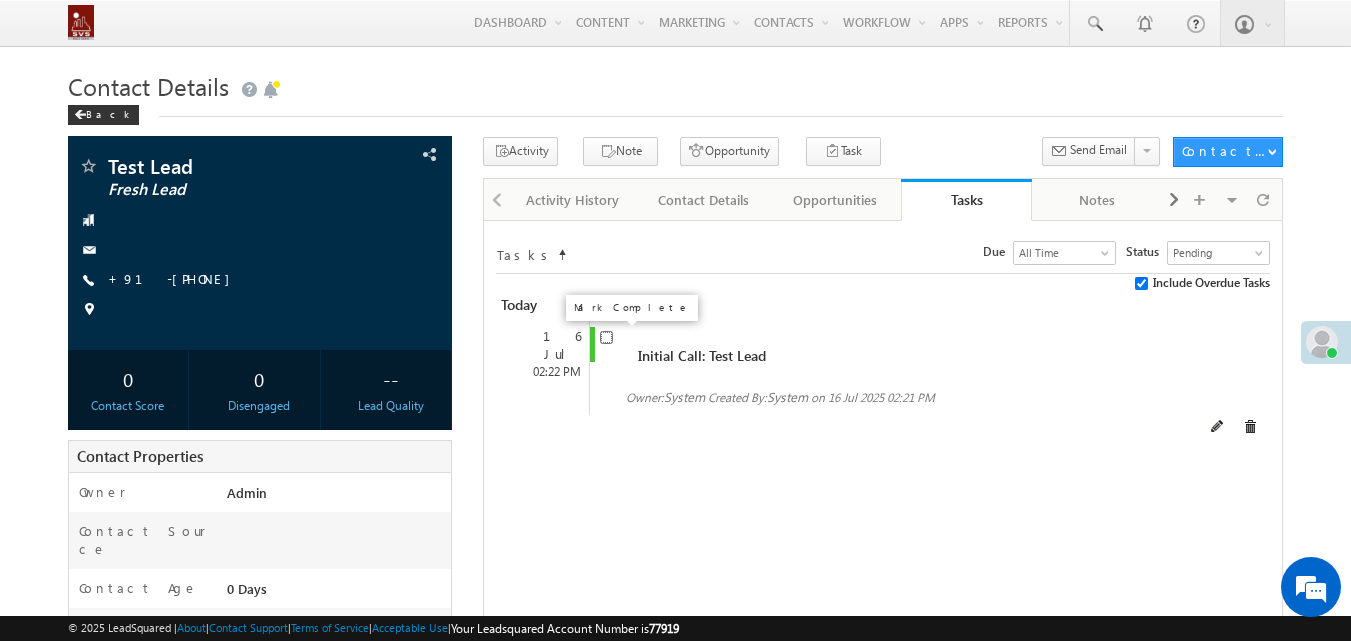 click at bounding box center (606, 337) 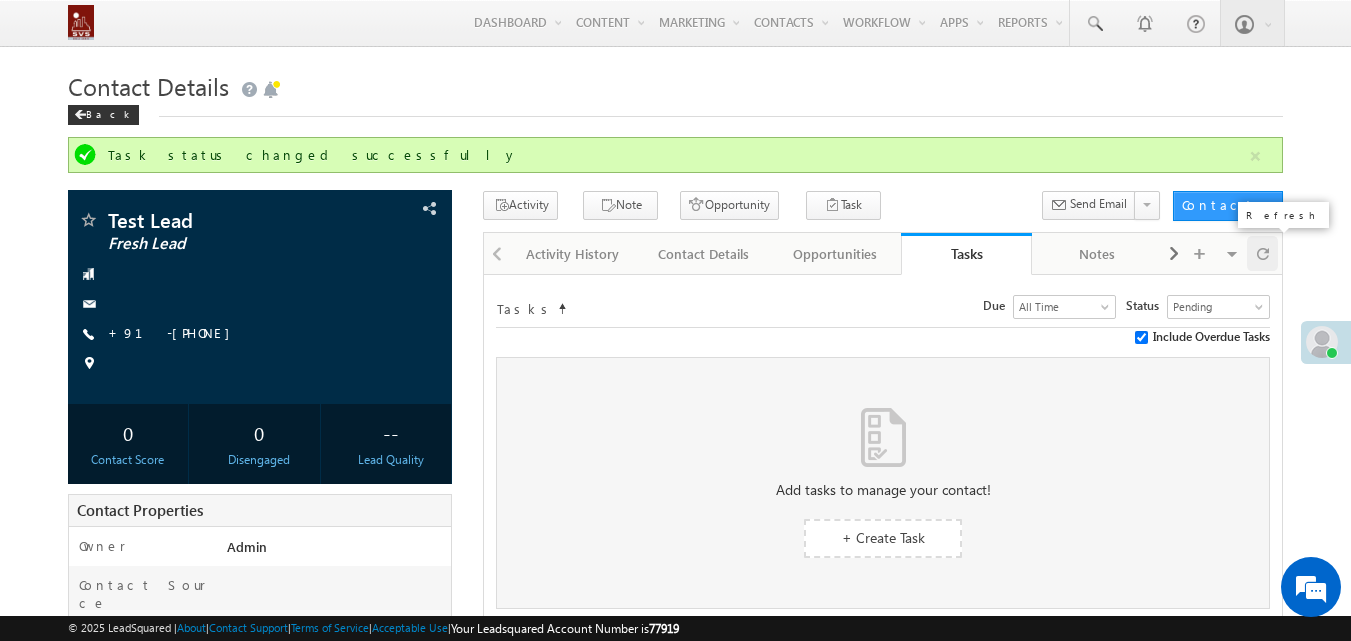 click at bounding box center (1263, 253) 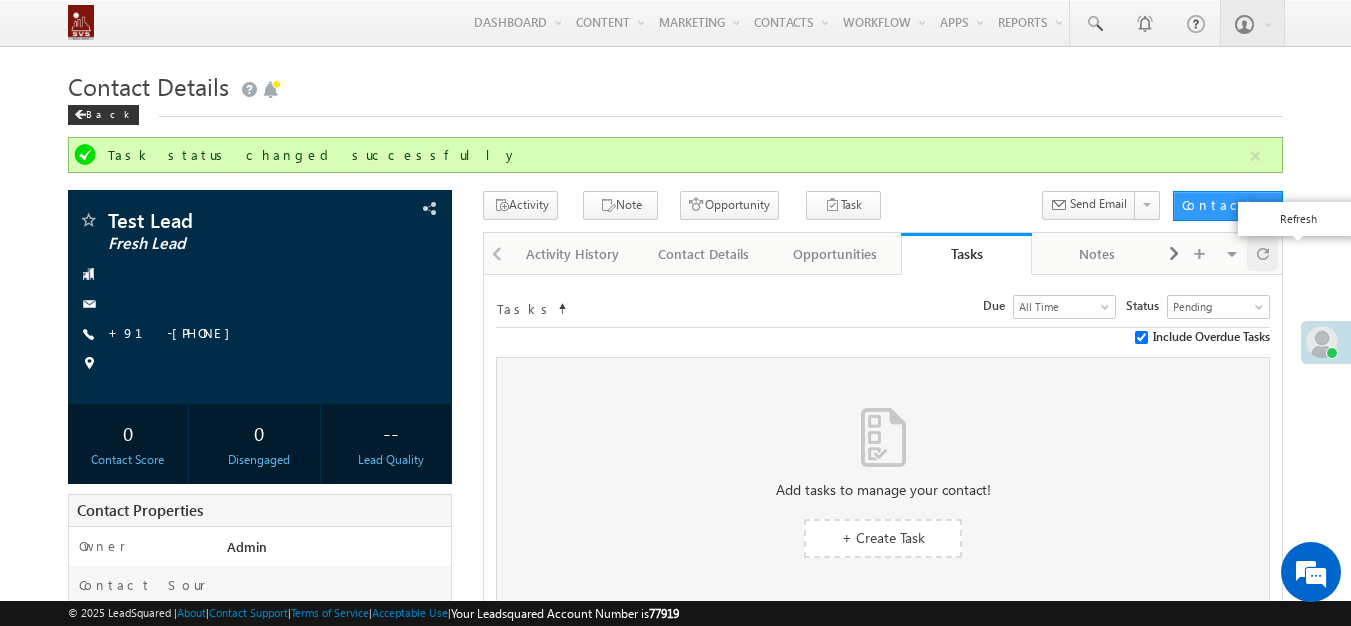 click at bounding box center [1263, 253] 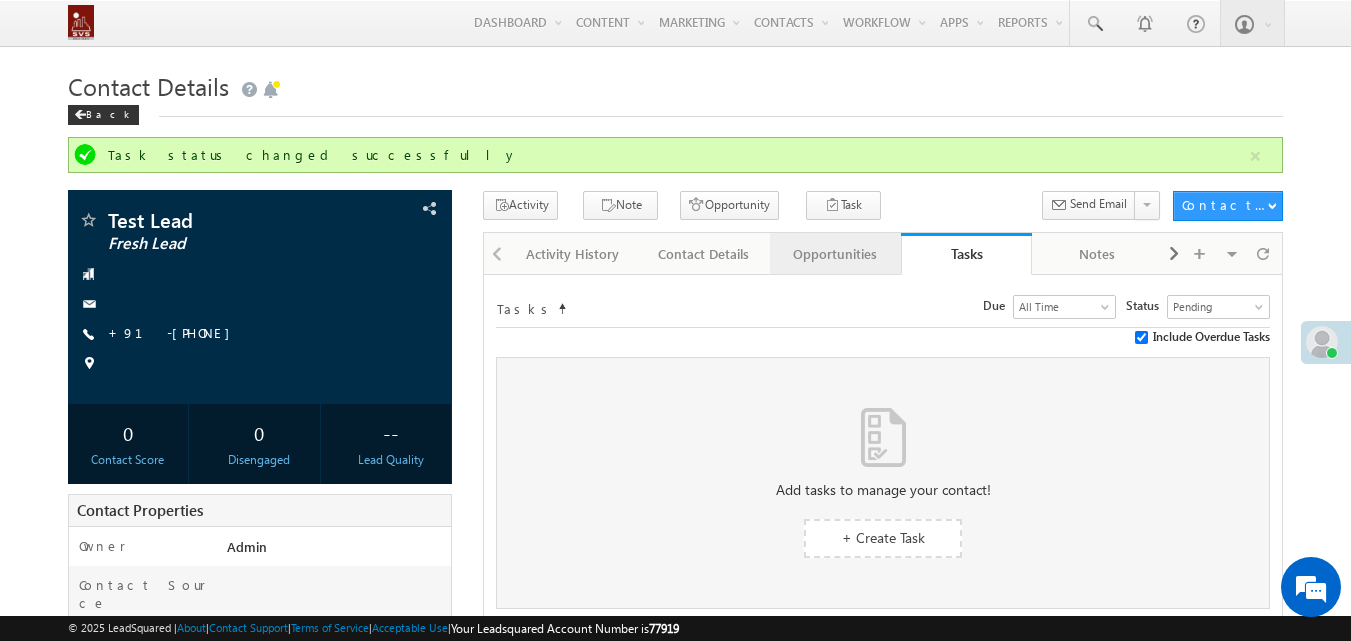 click on "Opportunities" at bounding box center [834, 254] 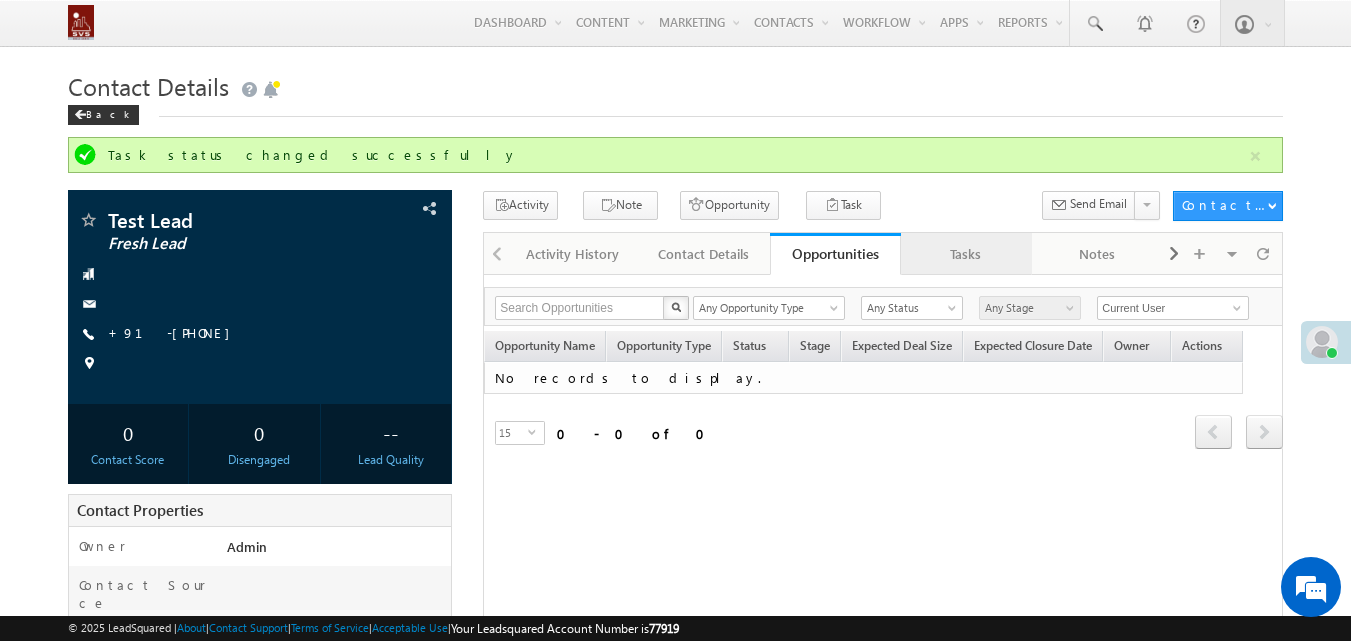 click on "Tasks" at bounding box center (965, 254) 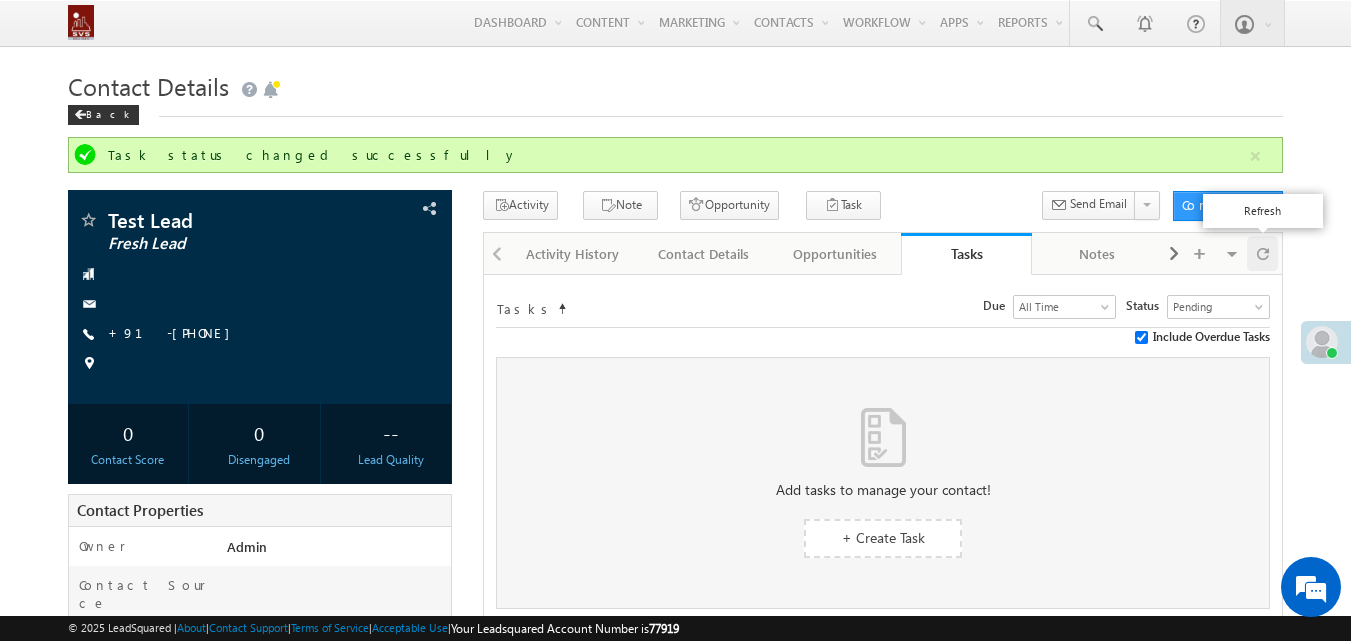 click at bounding box center [1263, 253] 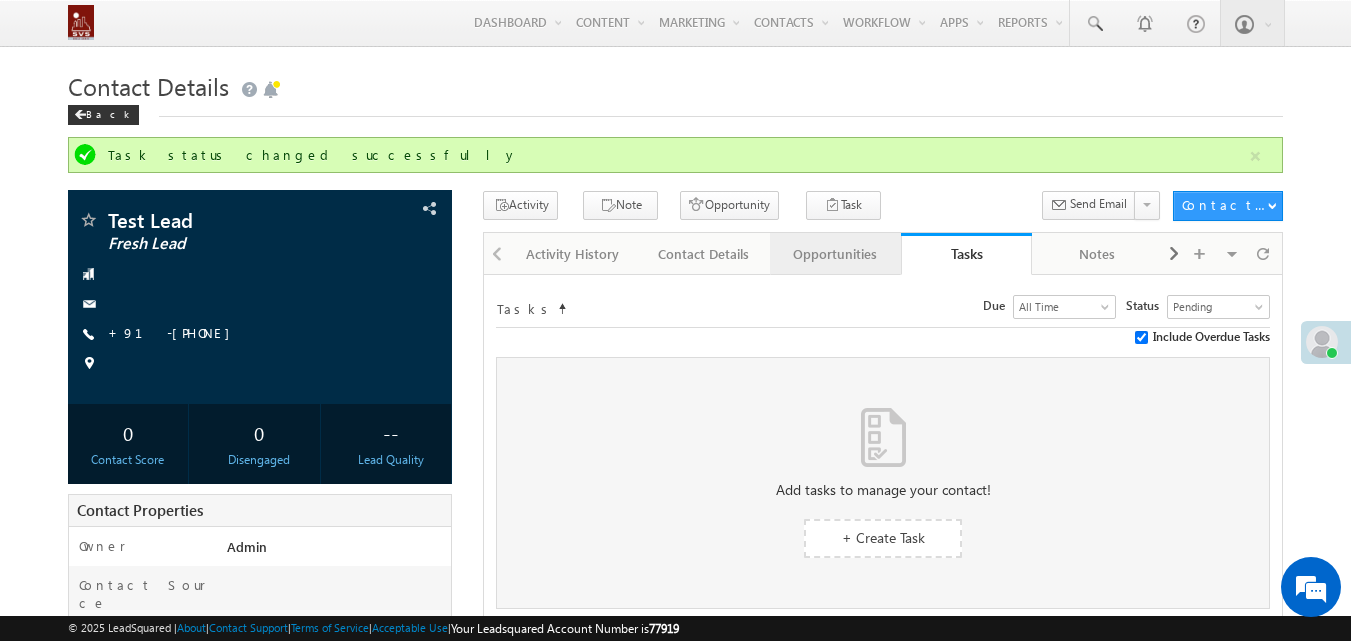 click on "Opportunities" at bounding box center [835, 254] 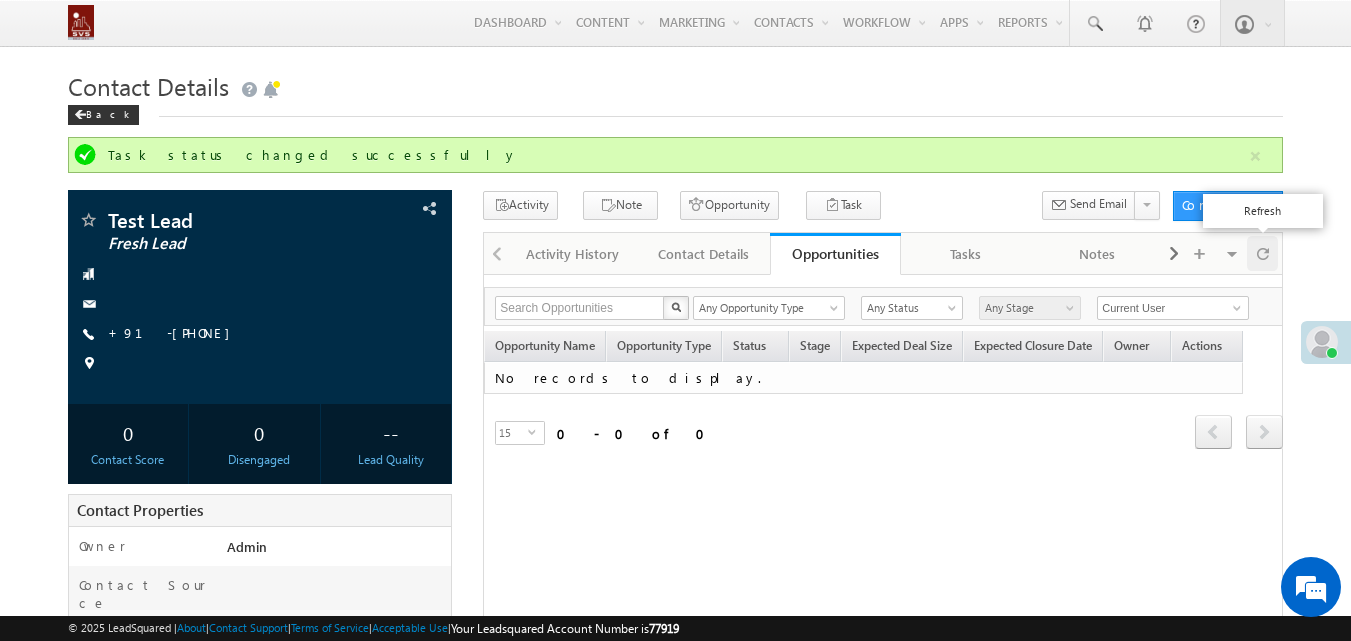 click at bounding box center (1263, 253) 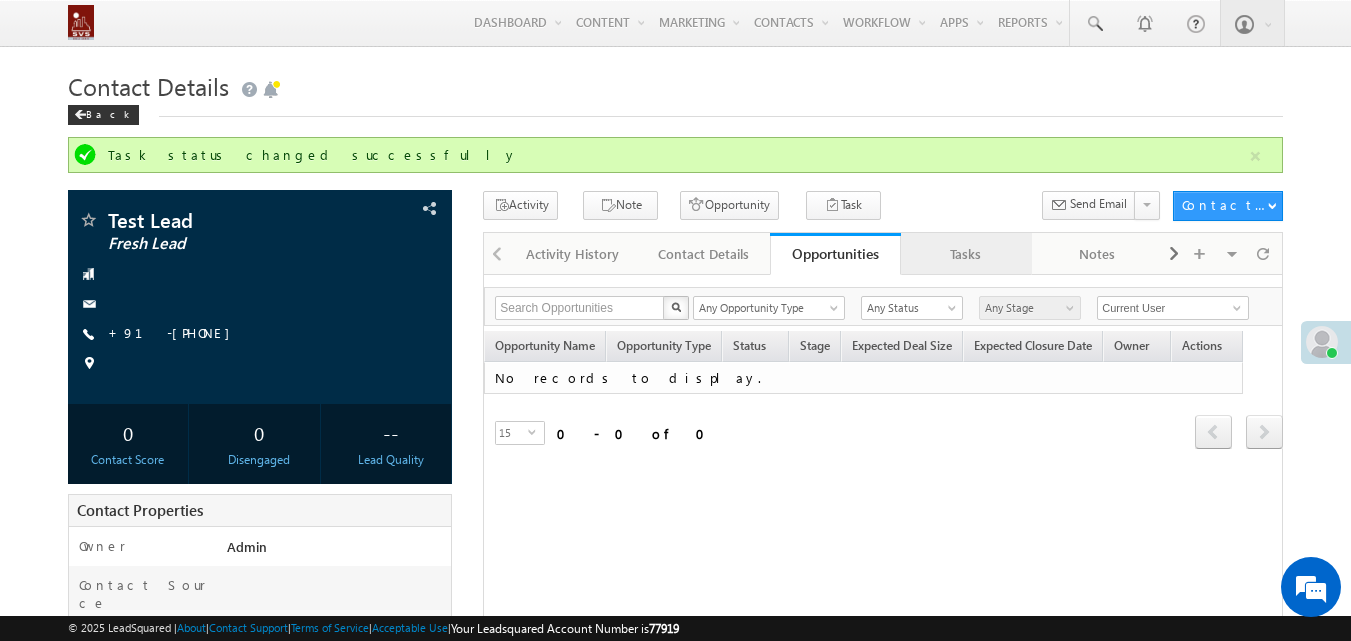 click on "Tasks" at bounding box center [965, 254] 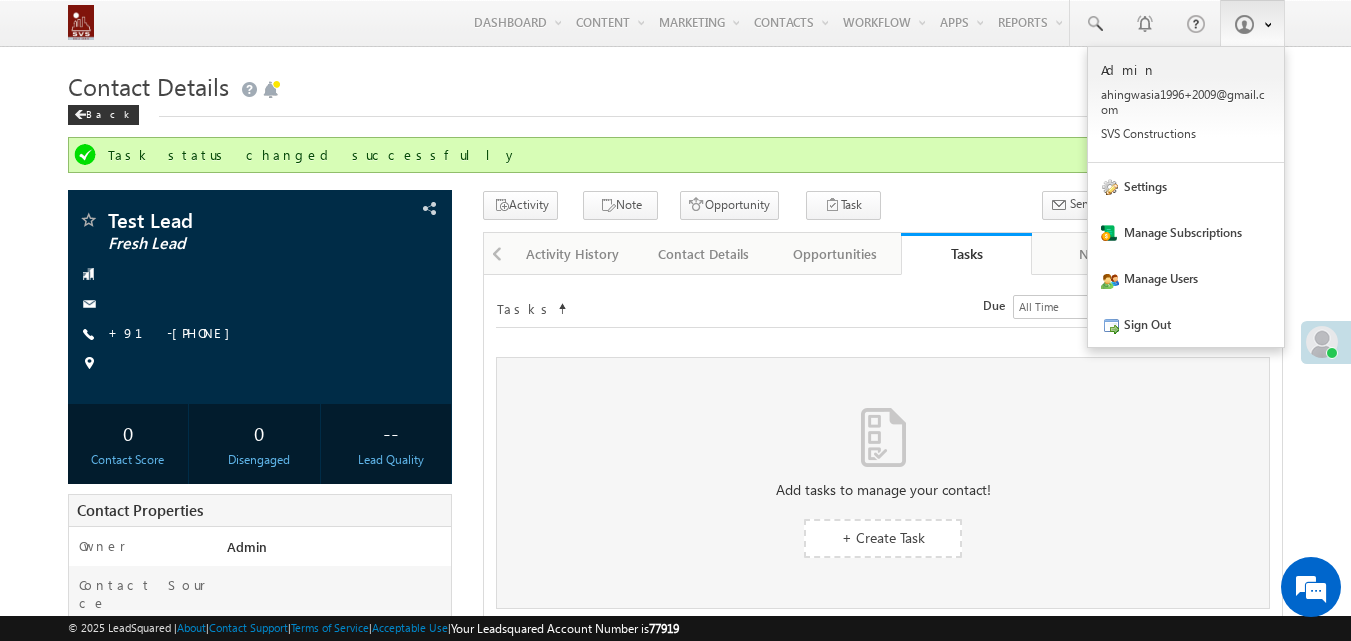 click at bounding box center [1252, 23] 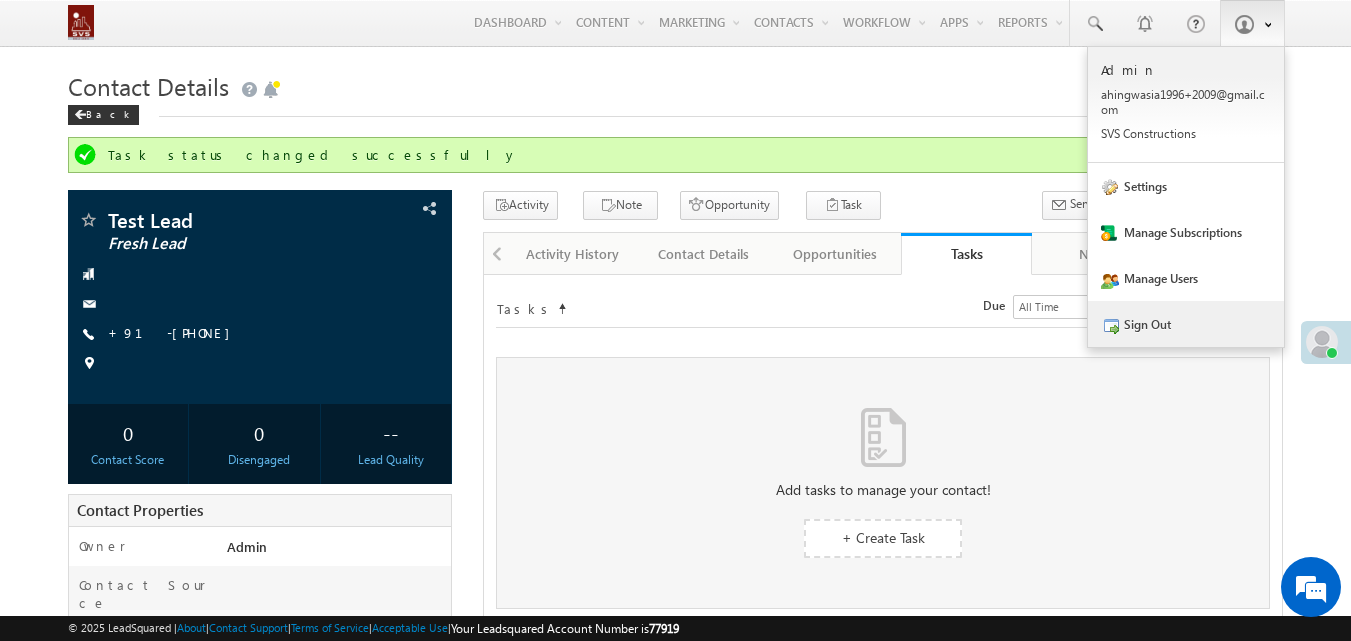 click at bounding box center [1110, 326] 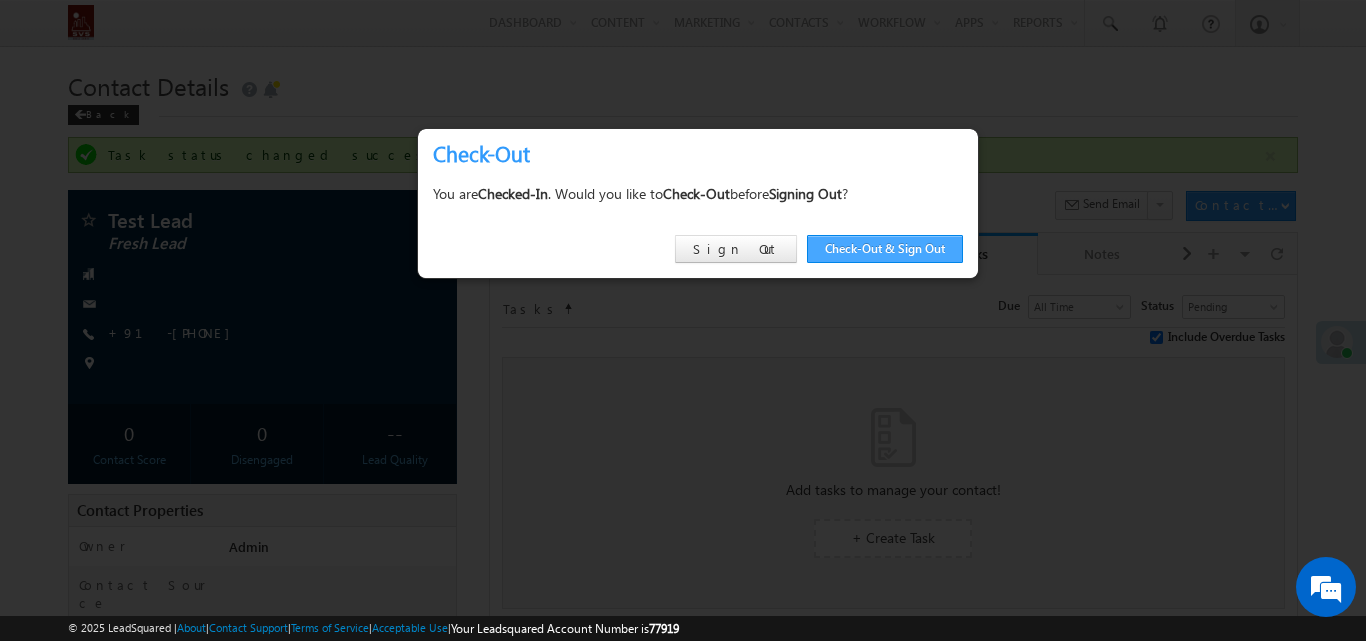 click on "Check-Out & Sign Out" at bounding box center [885, 249] 